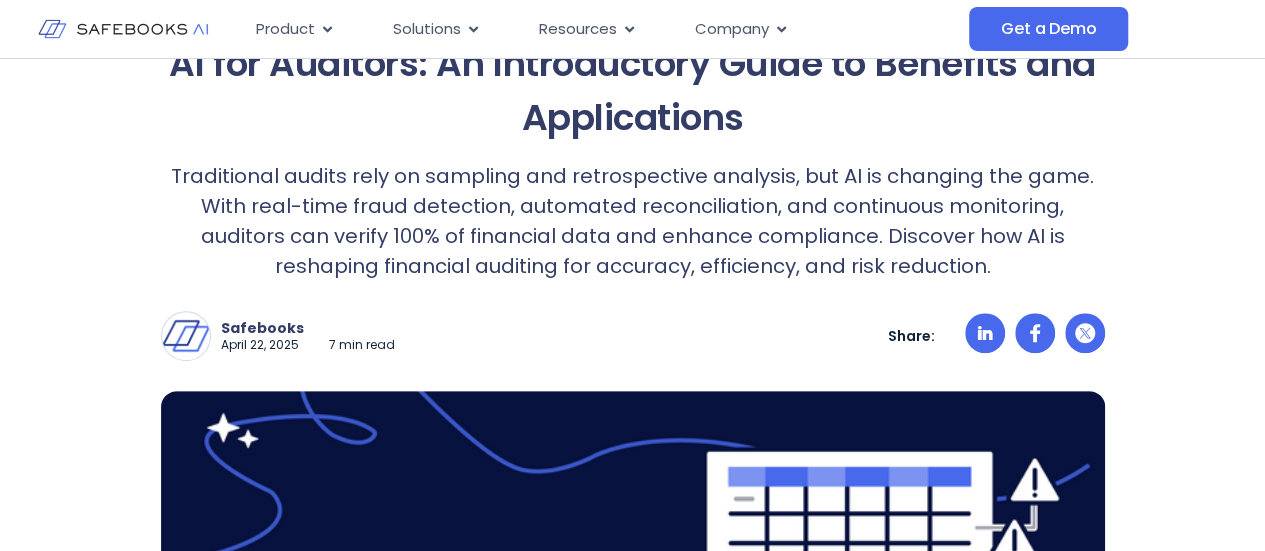 scroll, scrollTop: 300, scrollLeft: 0, axis: vertical 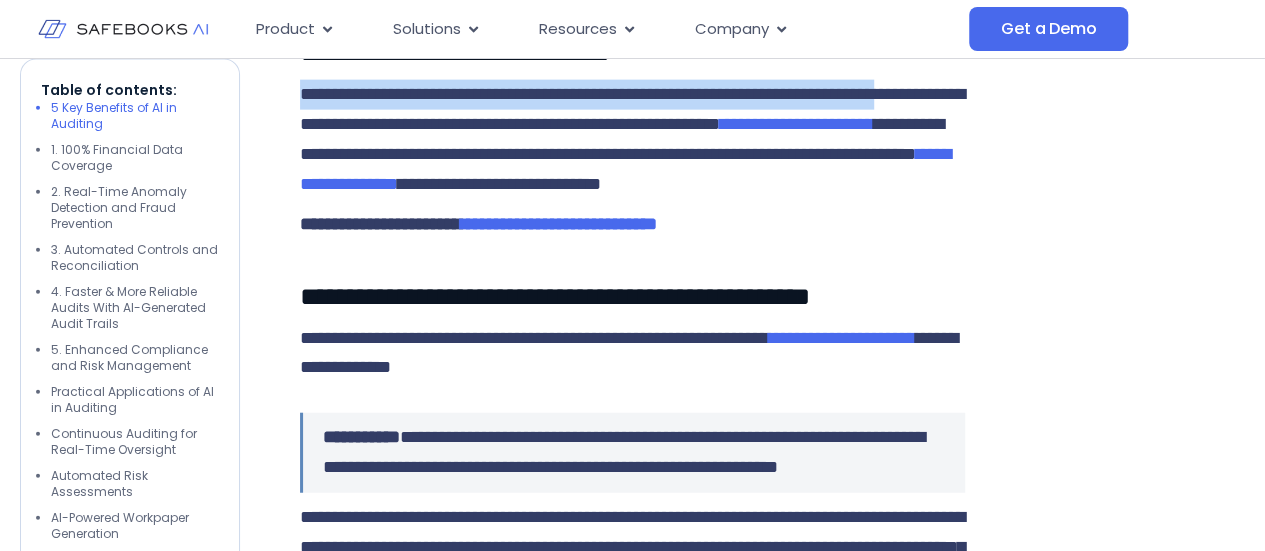 drag, startPoint x: 304, startPoint y: 213, endPoint x: 386, endPoint y: 243, distance: 87.31552 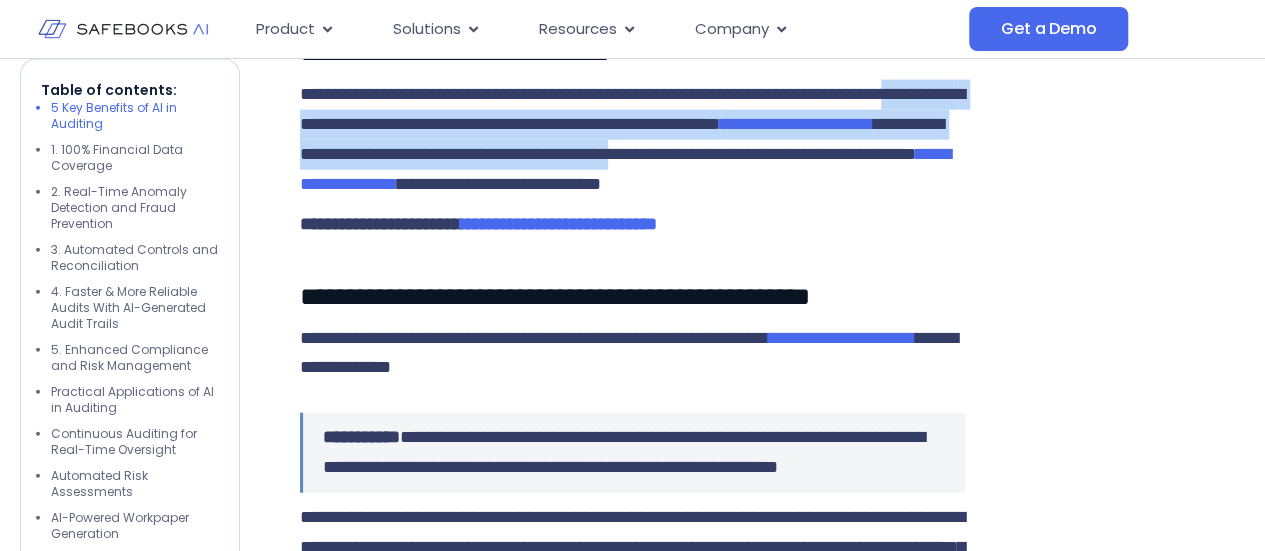 drag, startPoint x: 396, startPoint y: 243, endPoint x: 417, endPoint y: 297, distance: 57.939625 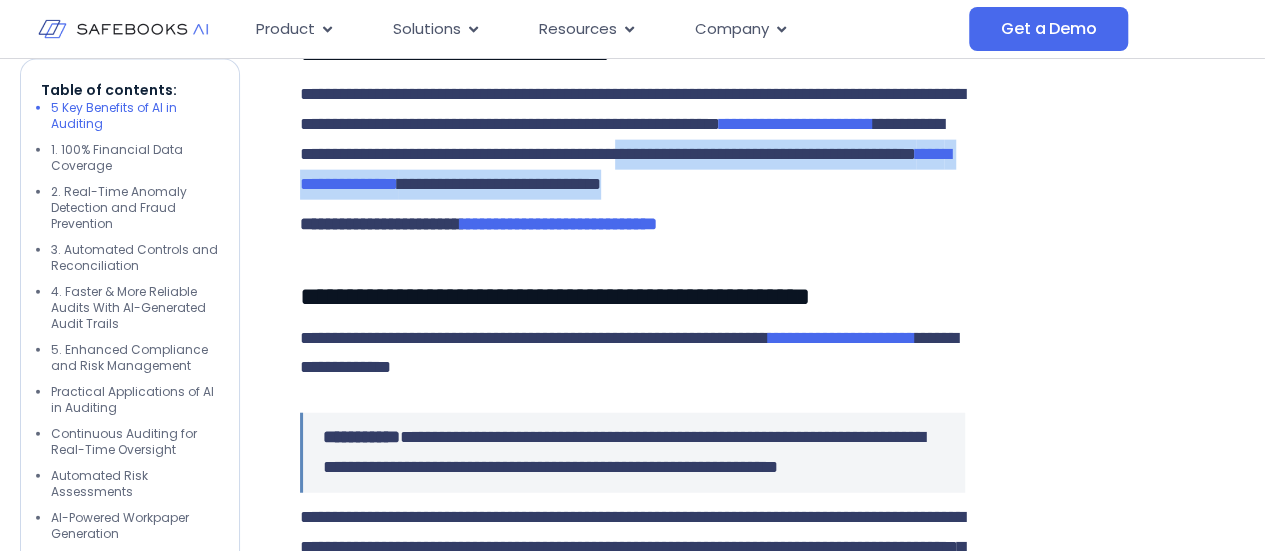 drag, startPoint x: 423, startPoint y: 303, endPoint x: 682, endPoint y: 327, distance: 260.1096 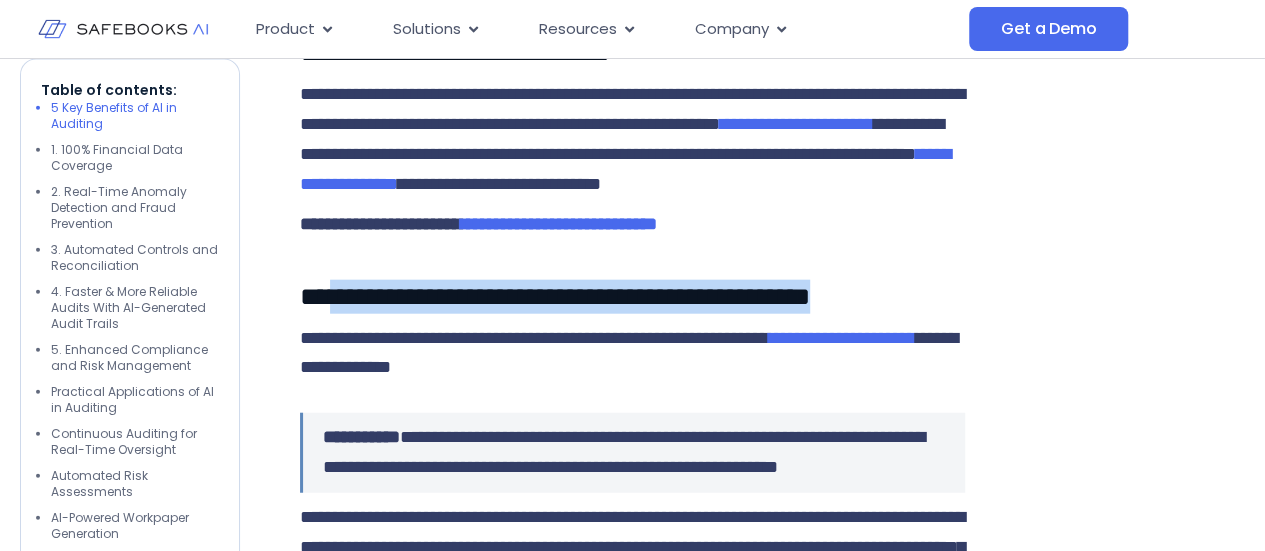 drag, startPoint x: 333, startPoint y: 447, endPoint x: 433, endPoint y: 469, distance: 102.3914 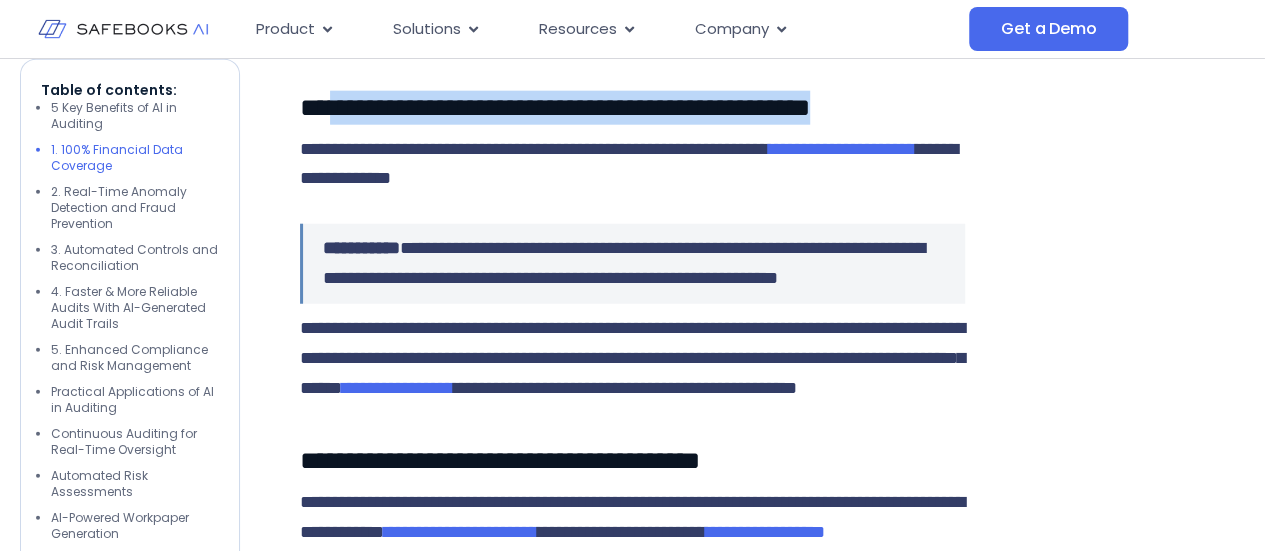 scroll, scrollTop: 2600, scrollLeft: 0, axis: vertical 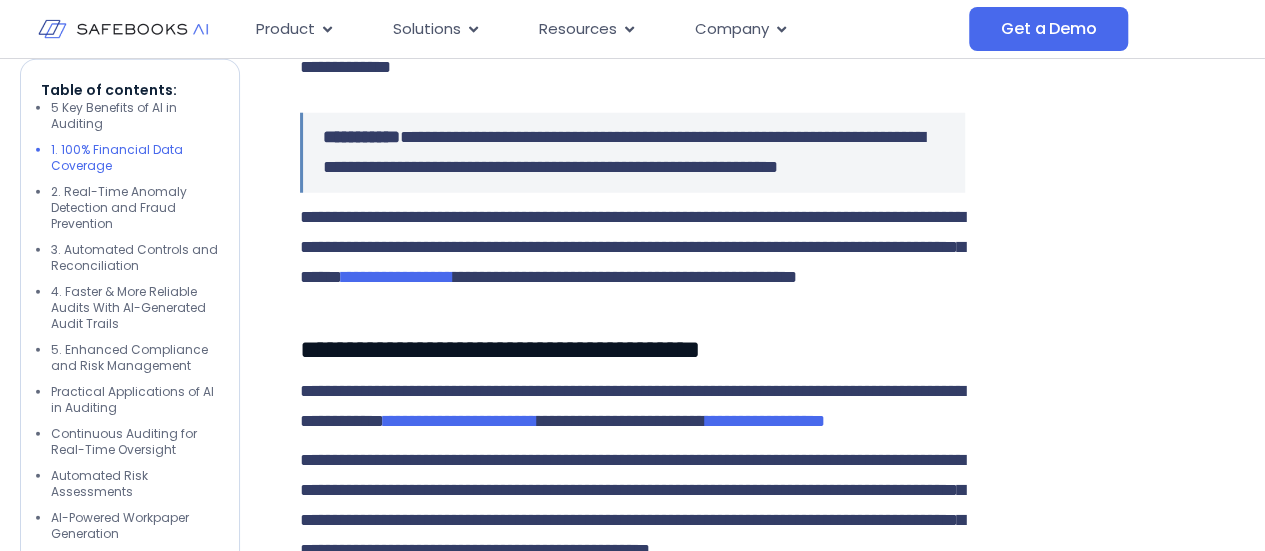drag, startPoint x: 303, startPoint y: 221, endPoint x: 414, endPoint y: 229, distance: 111.28792 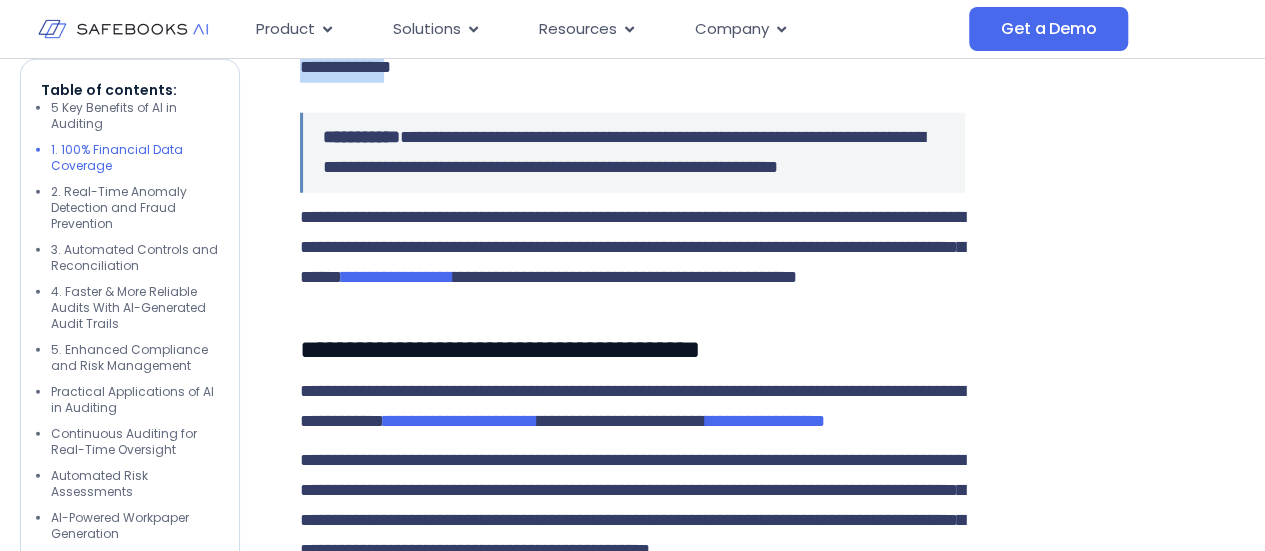 drag, startPoint x: 300, startPoint y: 221, endPoint x: 625, endPoint y: 241, distance: 325.6148 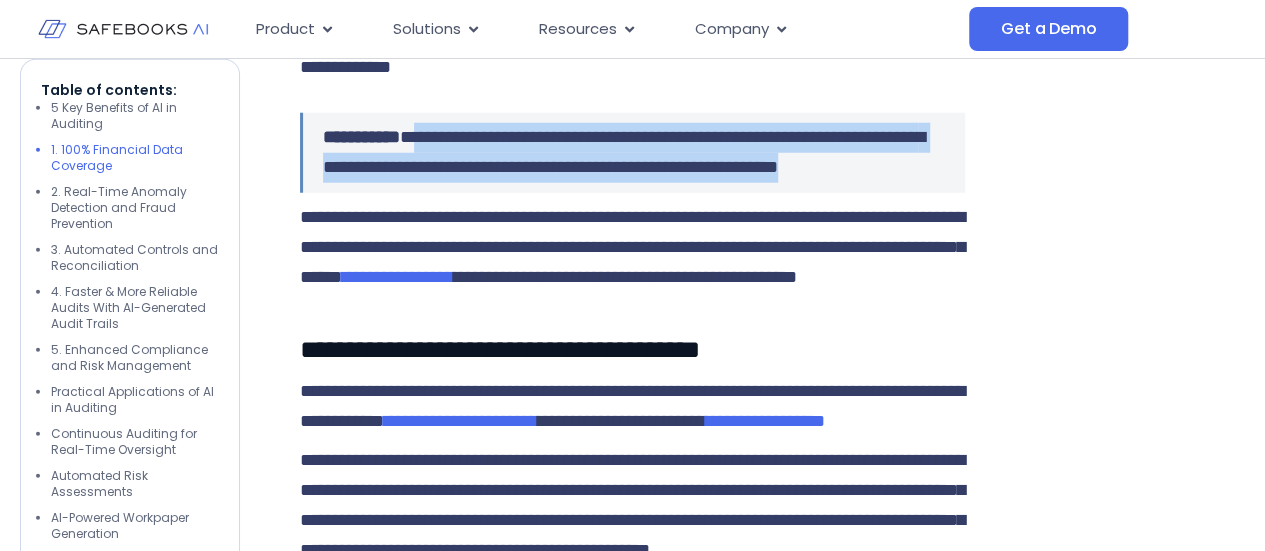 drag, startPoint x: 446, startPoint y: 318, endPoint x: 489, endPoint y: 375, distance: 71.40028 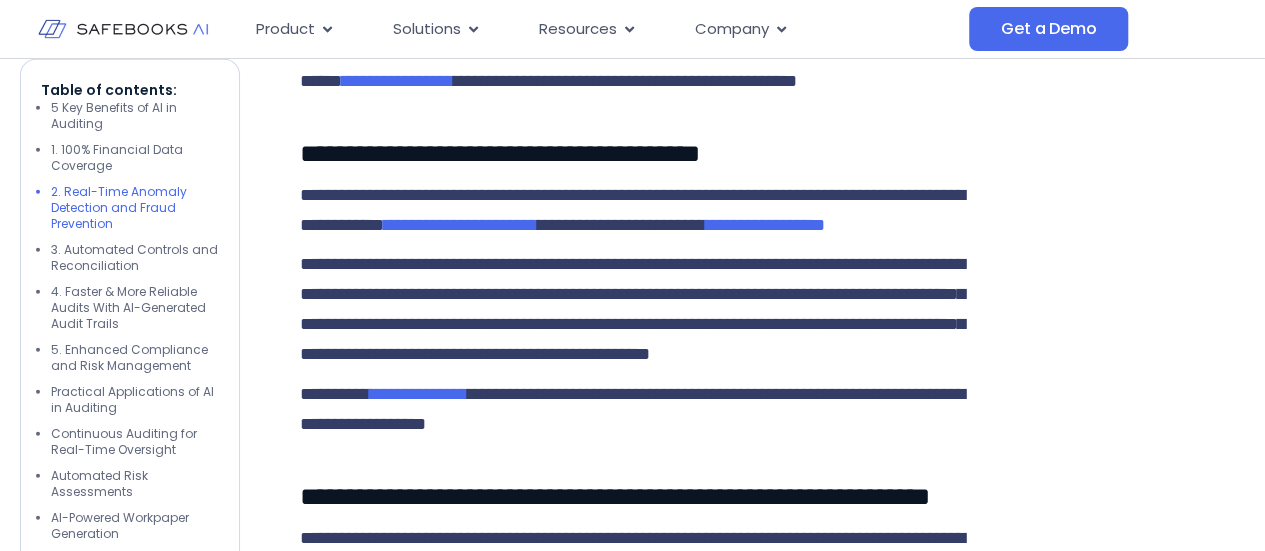 scroll, scrollTop: 2800, scrollLeft: 0, axis: vertical 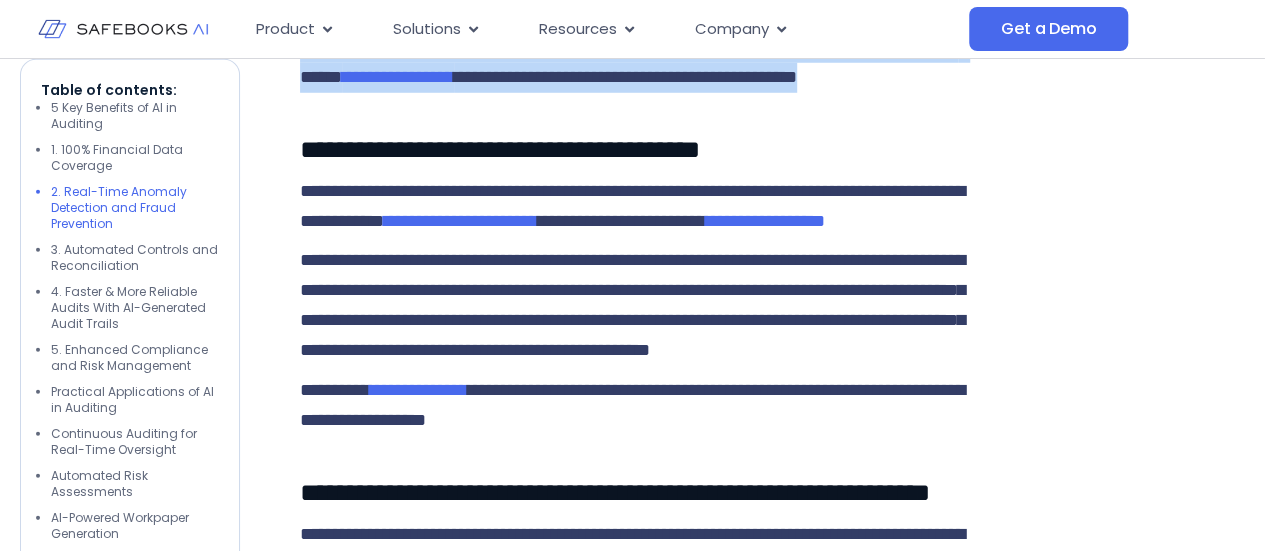 drag, startPoint x: 301, startPoint y: 231, endPoint x: 766, endPoint y: 320, distance: 473.4406 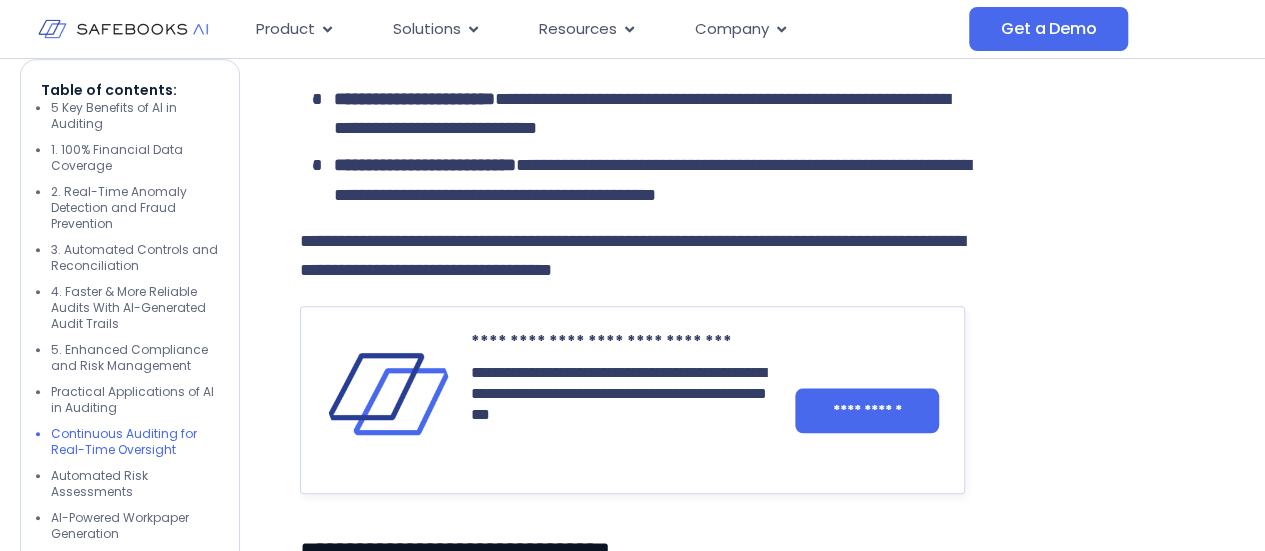 scroll, scrollTop: 4500, scrollLeft: 0, axis: vertical 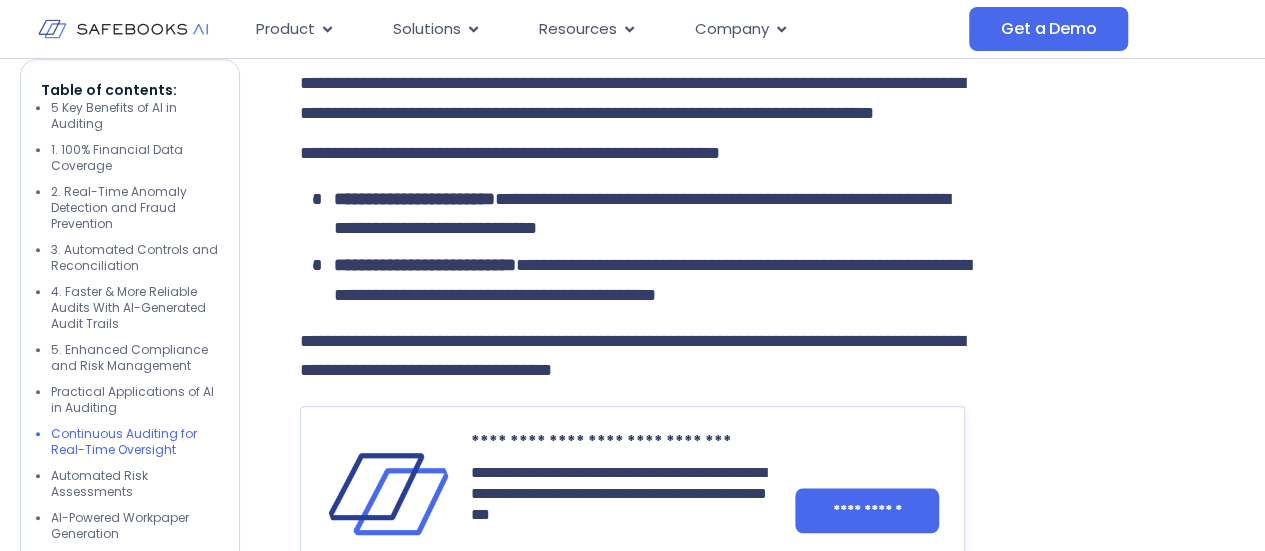drag, startPoint x: 303, startPoint y: 241, endPoint x: 602, endPoint y: 391, distance: 334.51608 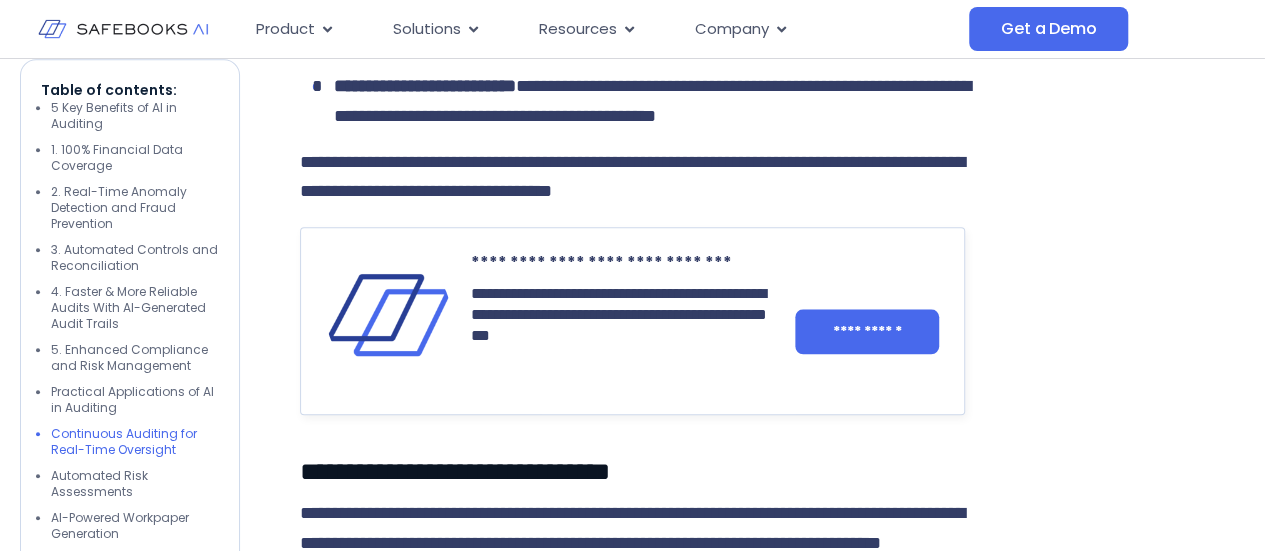 scroll, scrollTop: 4400, scrollLeft: 0, axis: vertical 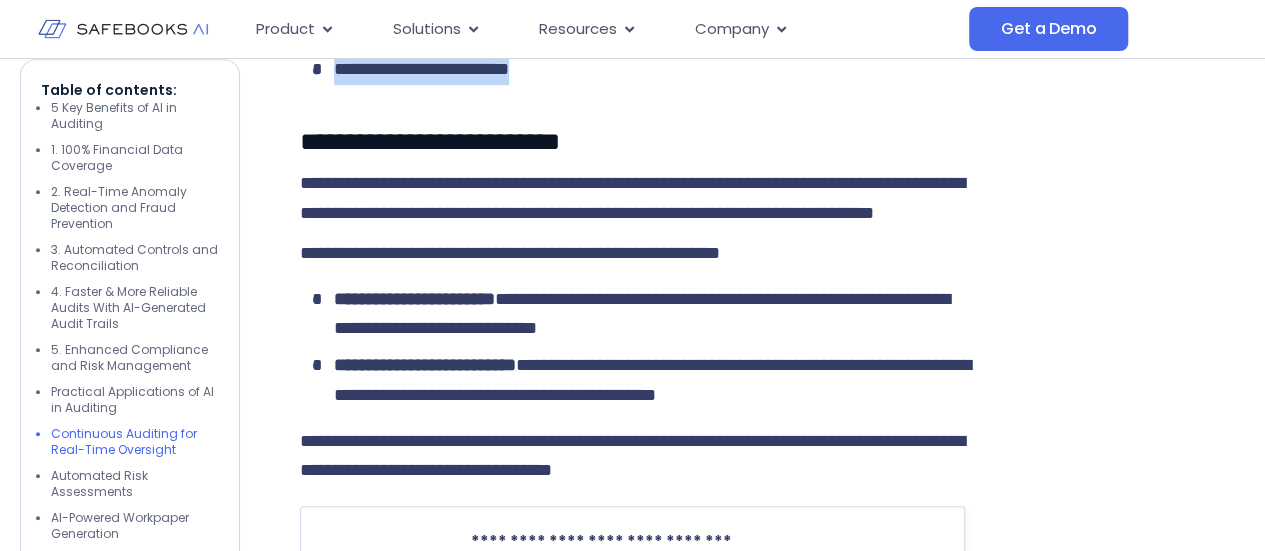 copy on "**********" 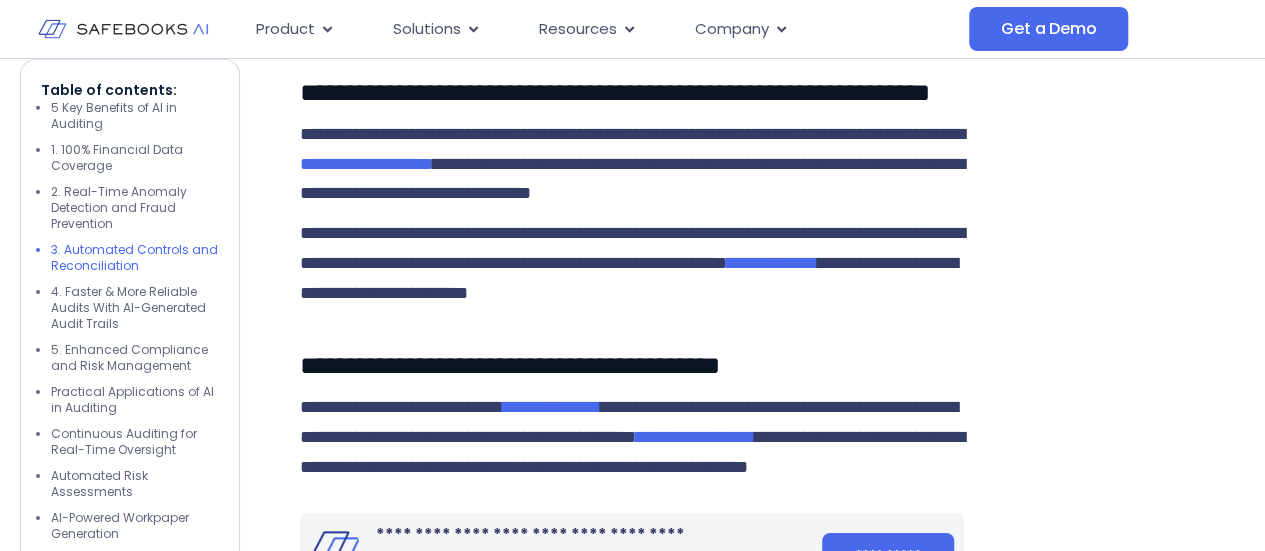 scroll, scrollTop: 2900, scrollLeft: 0, axis: vertical 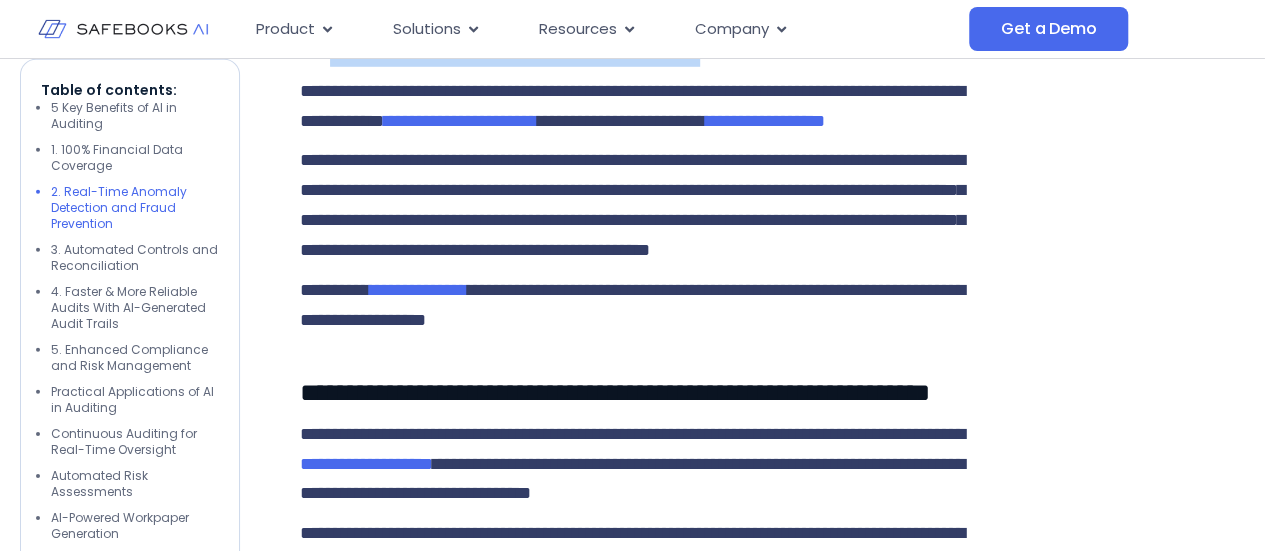 drag, startPoint x: 332, startPoint y: 295, endPoint x: 826, endPoint y: 291, distance: 494.0162 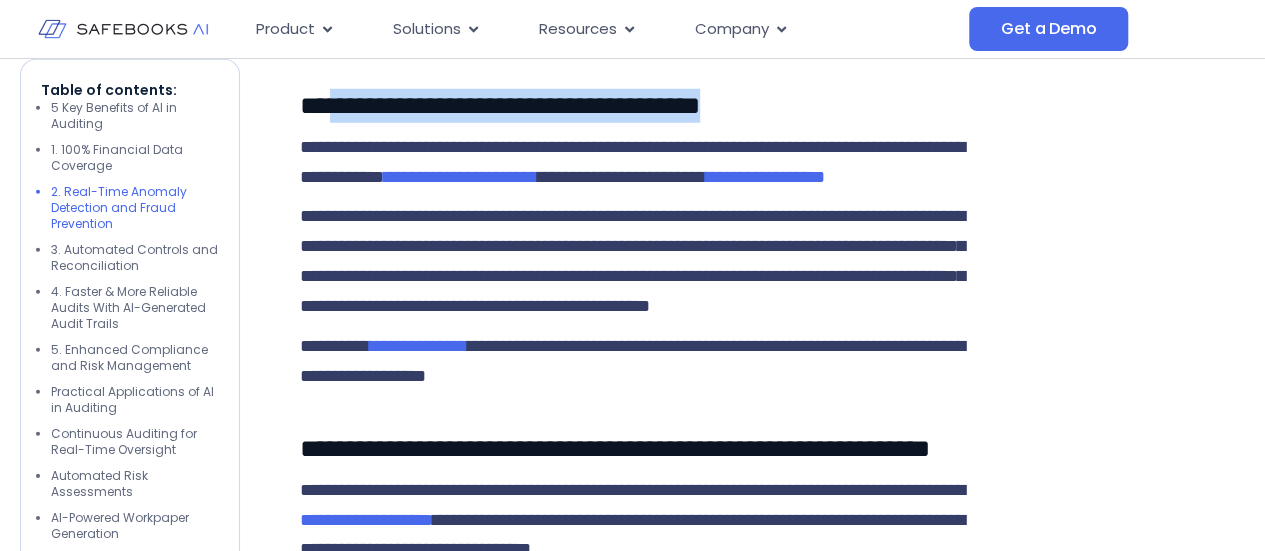 scroll, scrollTop: 2800, scrollLeft: 0, axis: vertical 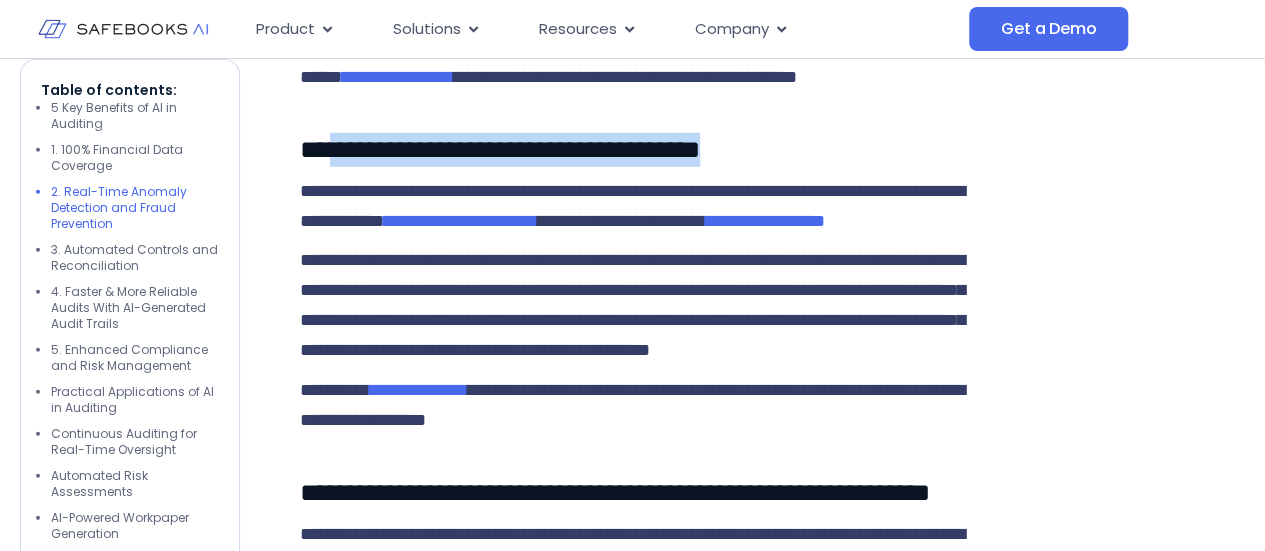 copy on "**********" 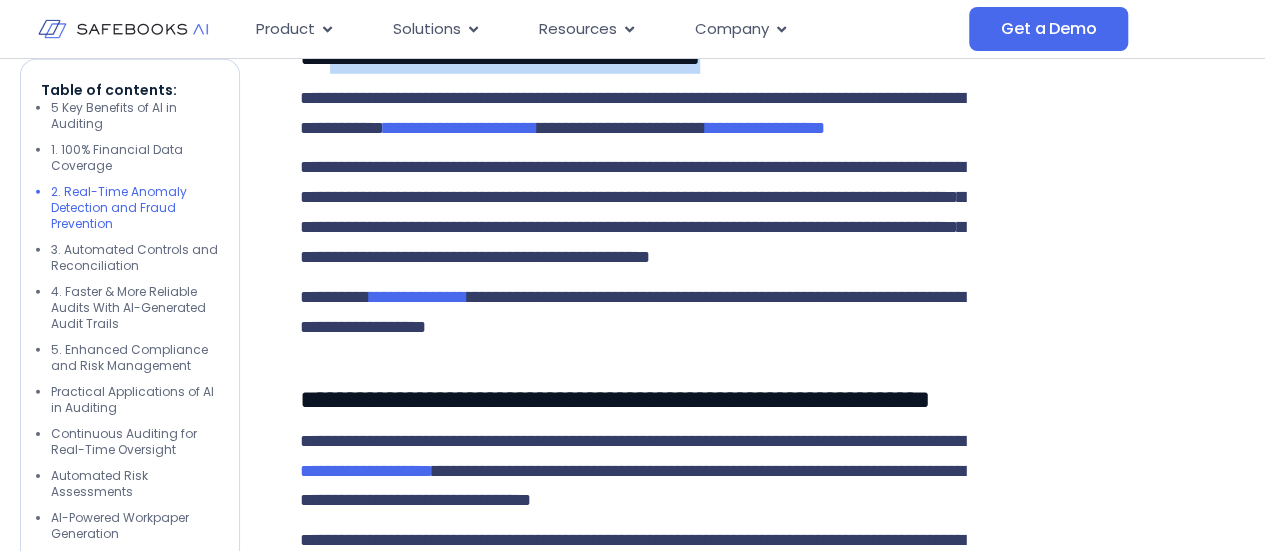 scroll, scrollTop: 3000, scrollLeft: 0, axis: vertical 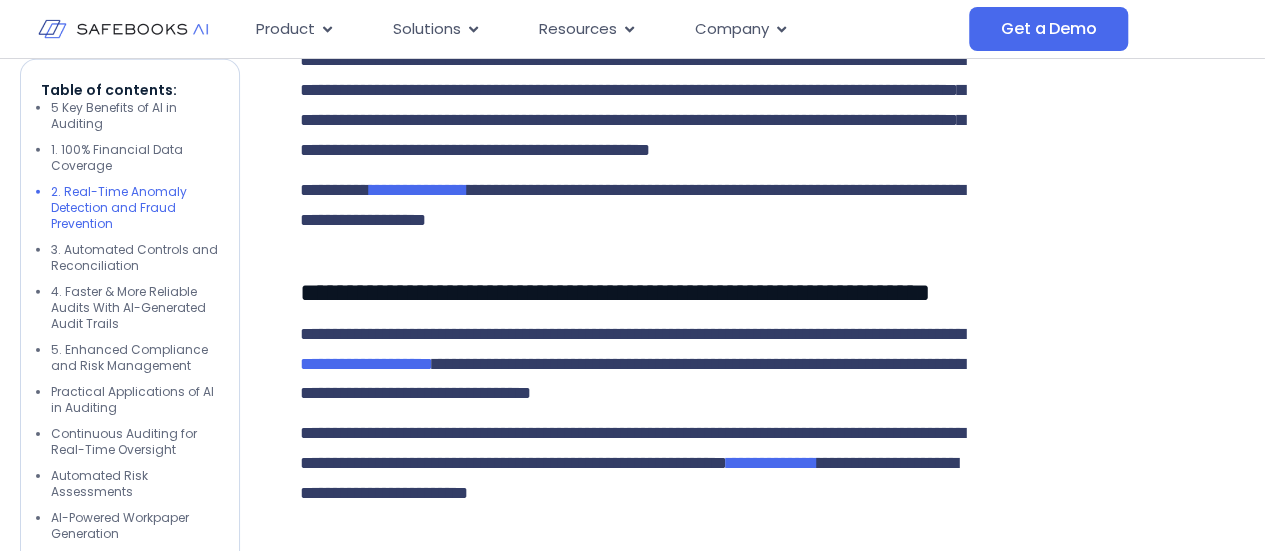drag, startPoint x: 301, startPoint y: 232, endPoint x: 622, endPoint y: 285, distance: 325.34598 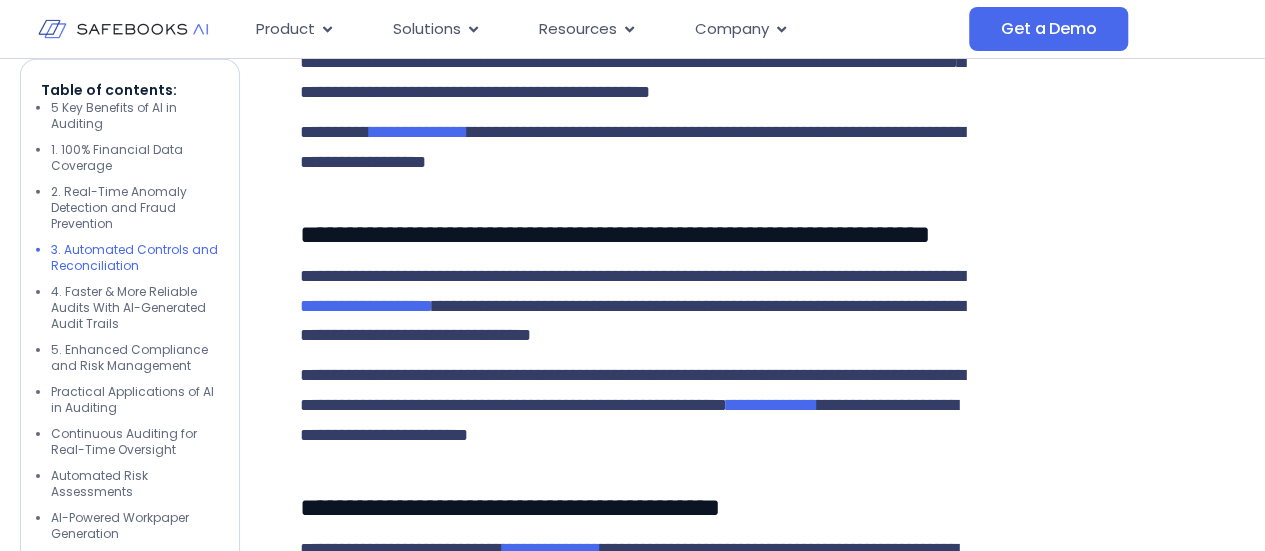 scroll, scrollTop: 3100, scrollLeft: 0, axis: vertical 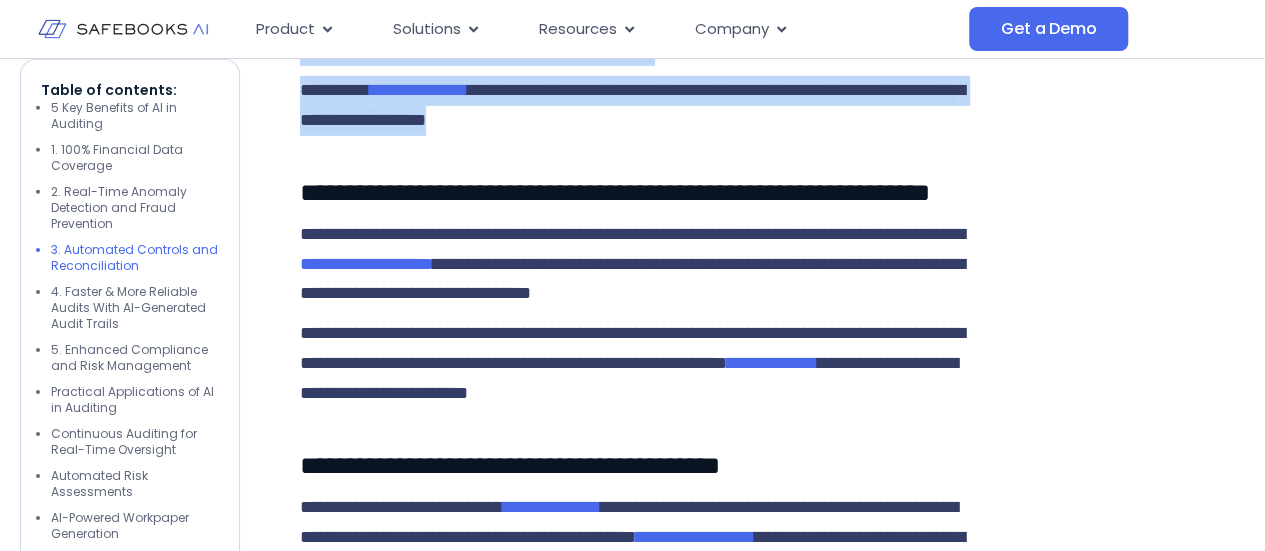 drag, startPoint x: 300, startPoint y: 235, endPoint x: 771, endPoint y: 418, distance: 505.30188 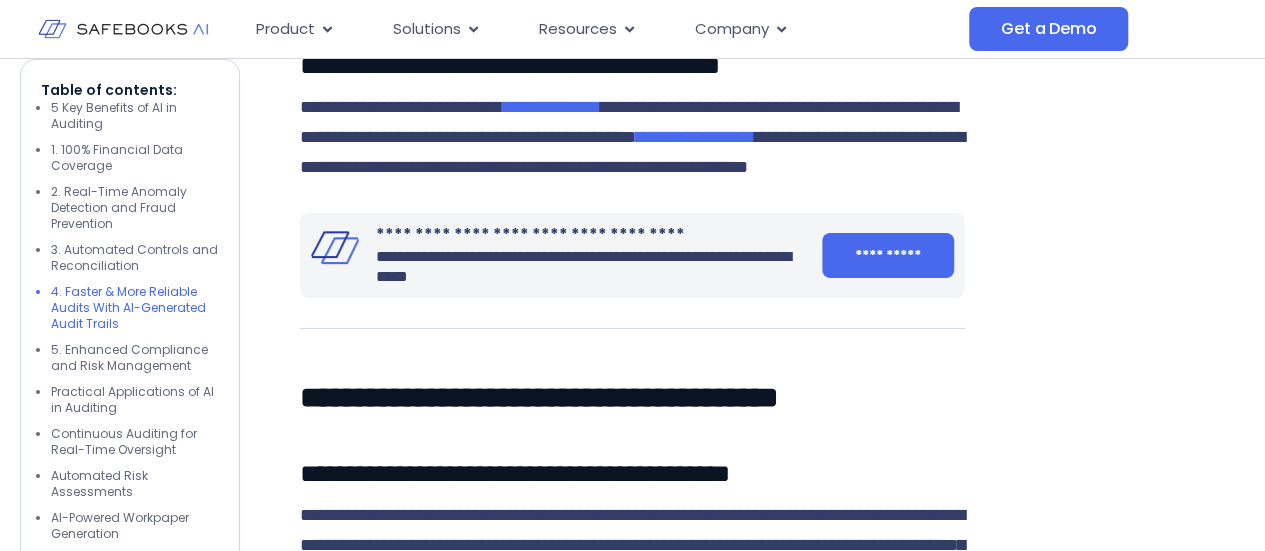 drag, startPoint x: 331, startPoint y: 99, endPoint x: 452, endPoint y: 129, distance: 124.66354 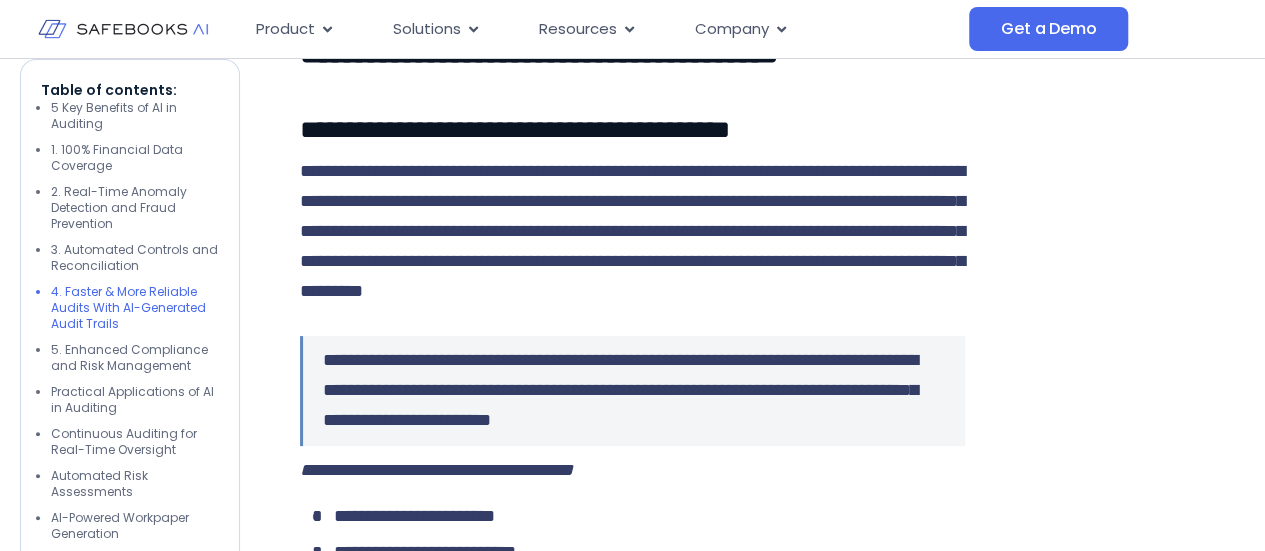scroll, scrollTop: 3800, scrollLeft: 0, axis: vertical 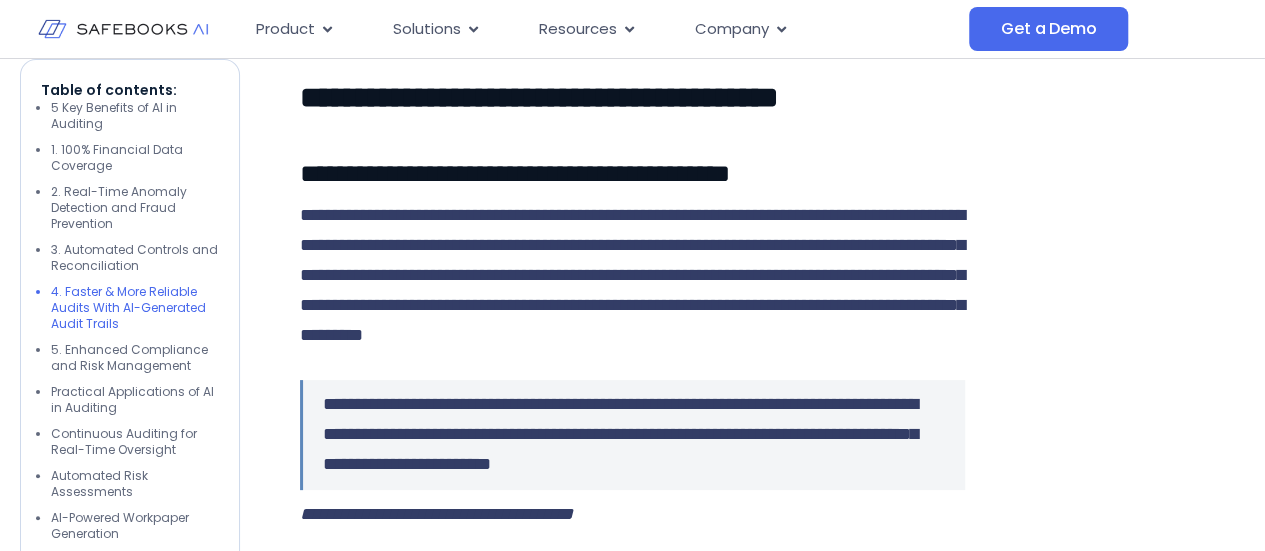 click on "**********" at bounding box center (510, -235) 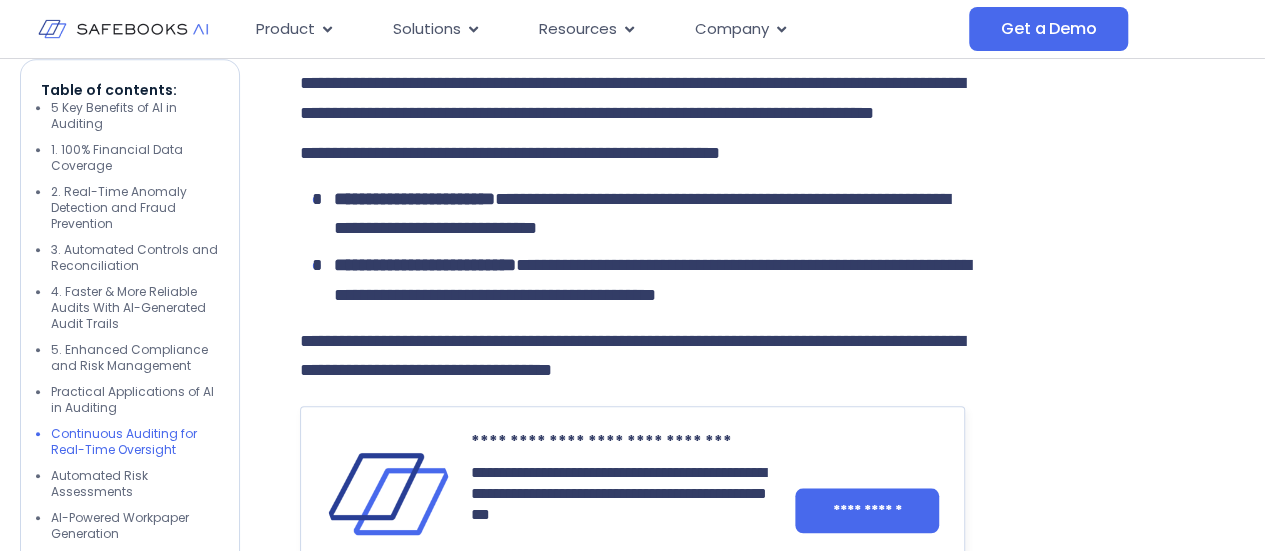 scroll, scrollTop: 4800, scrollLeft: 0, axis: vertical 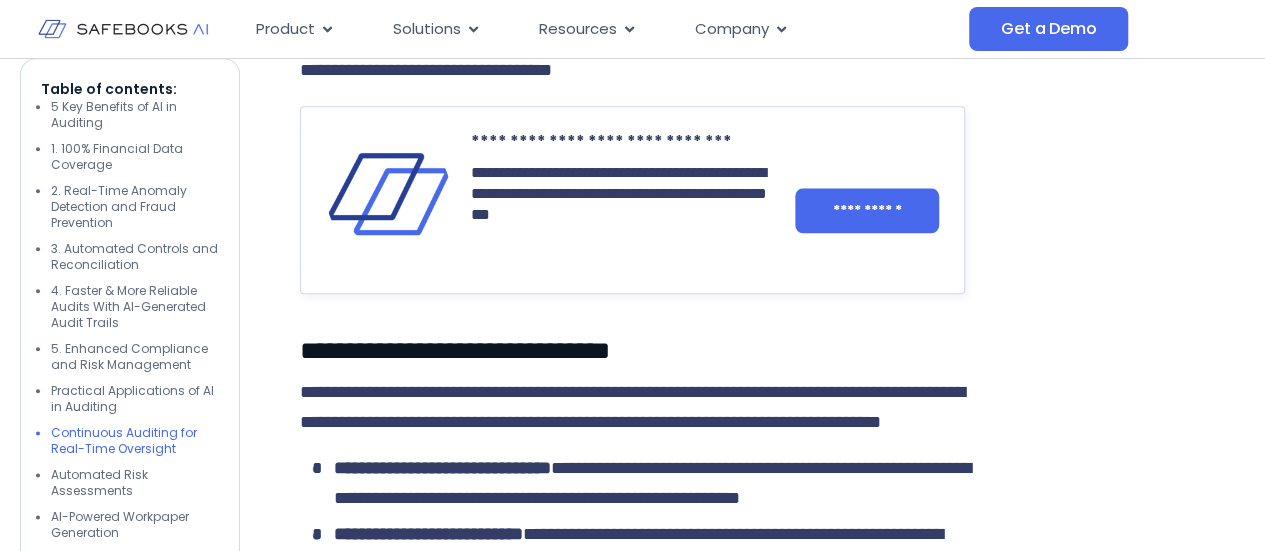 drag, startPoint x: 304, startPoint y: 164, endPoint x: 709, endPoint y: 164, distance: 405 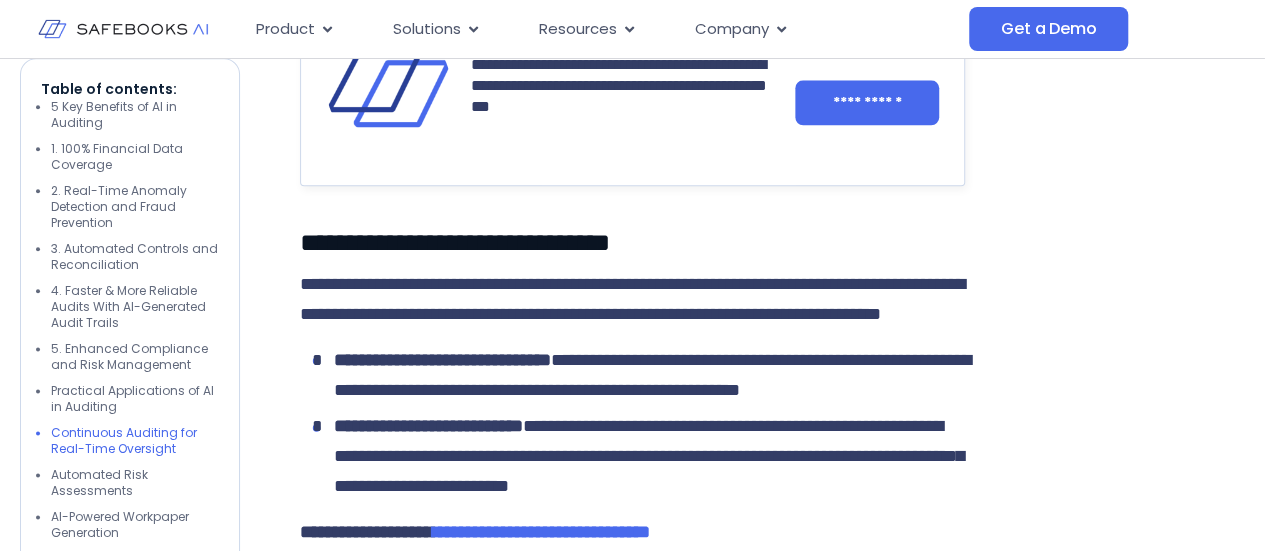 scroll, scrollTop: 4800, scrollLeft: 0, axis: vertical 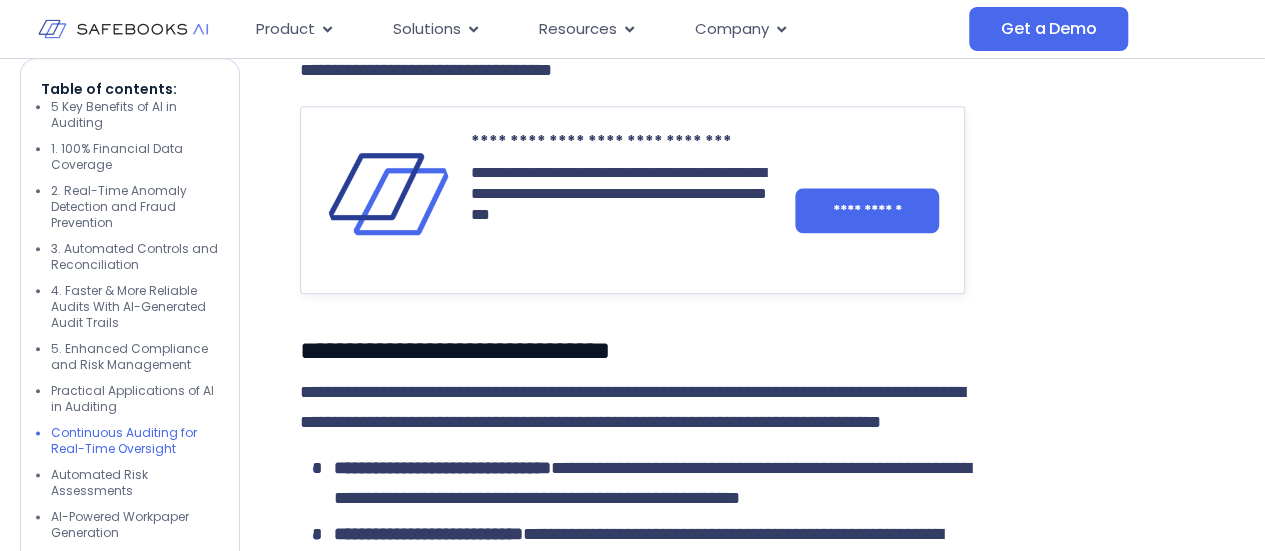 drag, startPoint x: 300, startPoint y: 203, endPoint x: 698, endPoint y: 263, distance: 402.4972 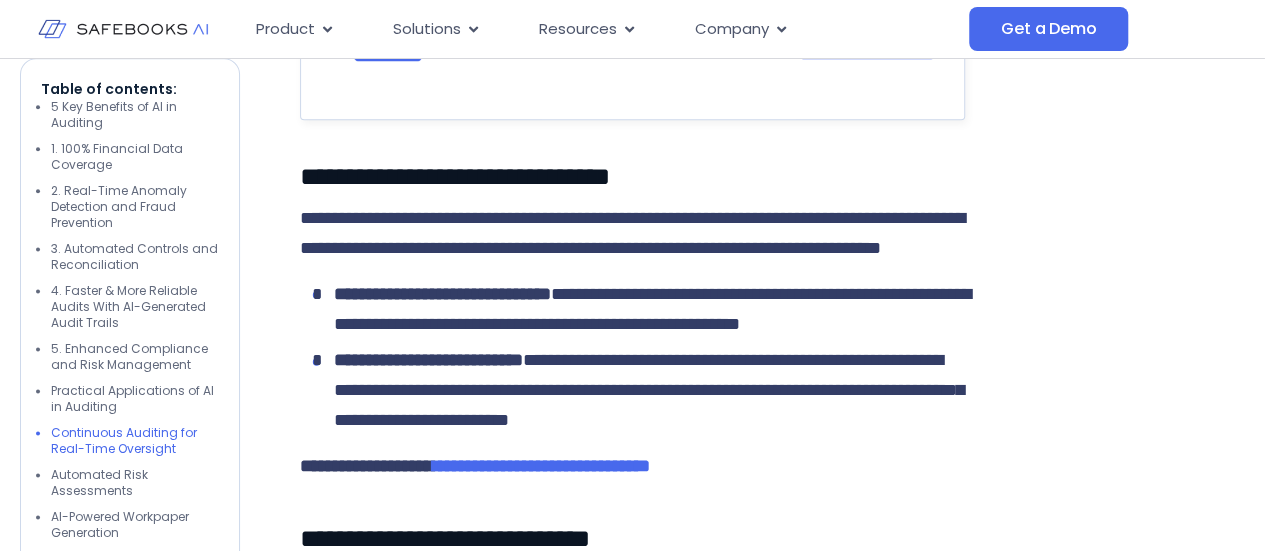 scroll, scrollTop: 5100, scrollLeft: 0, axis: vertical 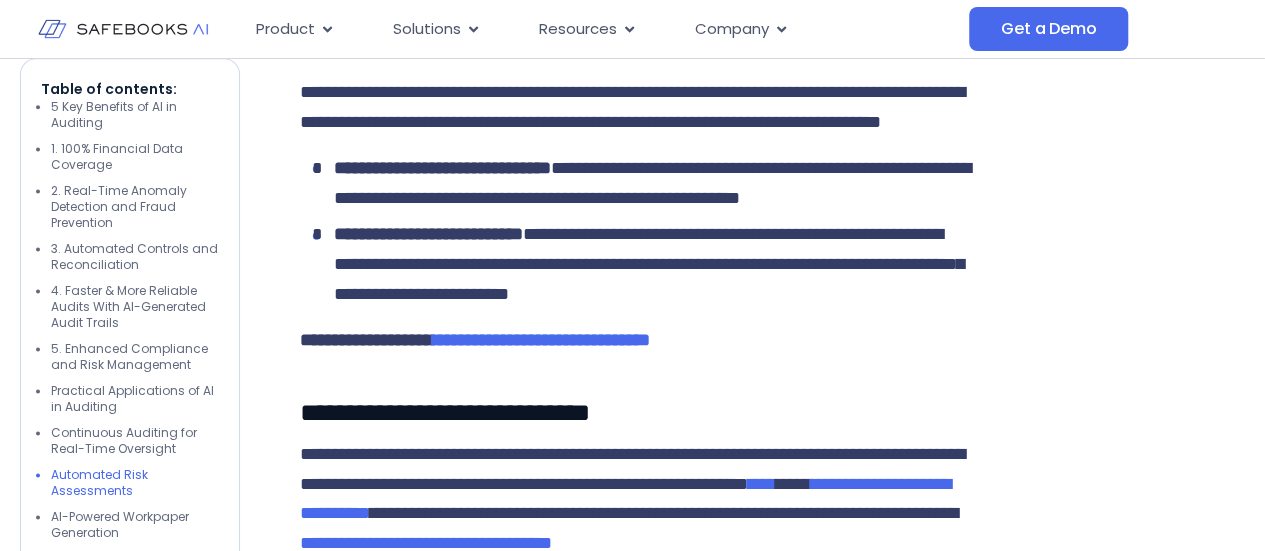 drag, startPoint x: 304, startPoint y: 190, endPoint x: 886, endPoint y: 221, distance: 582.825 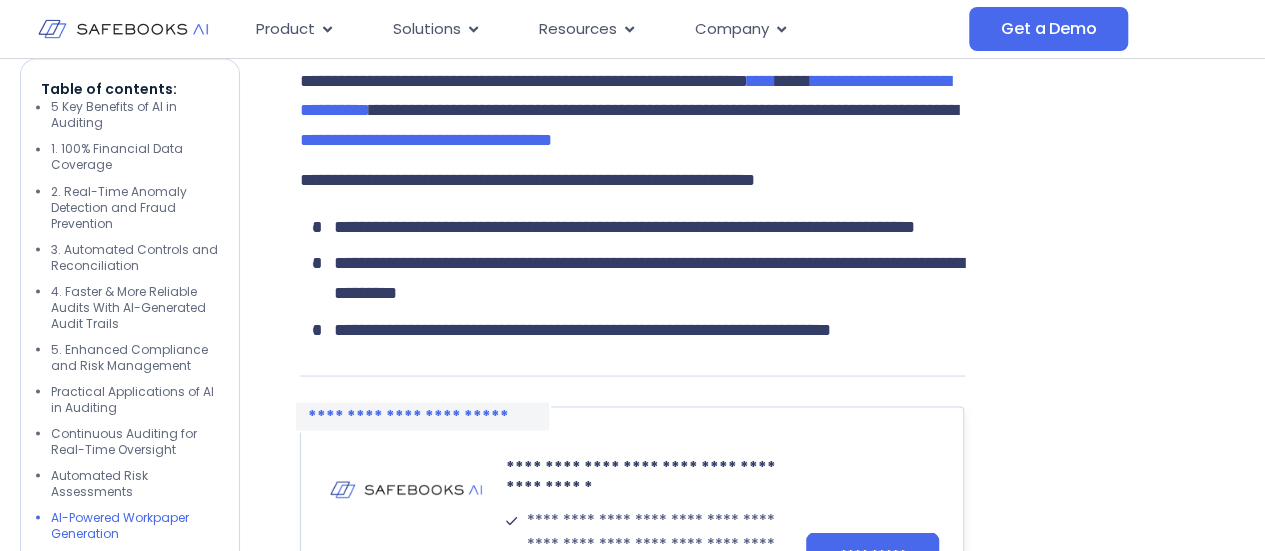 scroll, scrollTop: 5500, scrollLeft: 0, axis: vertical 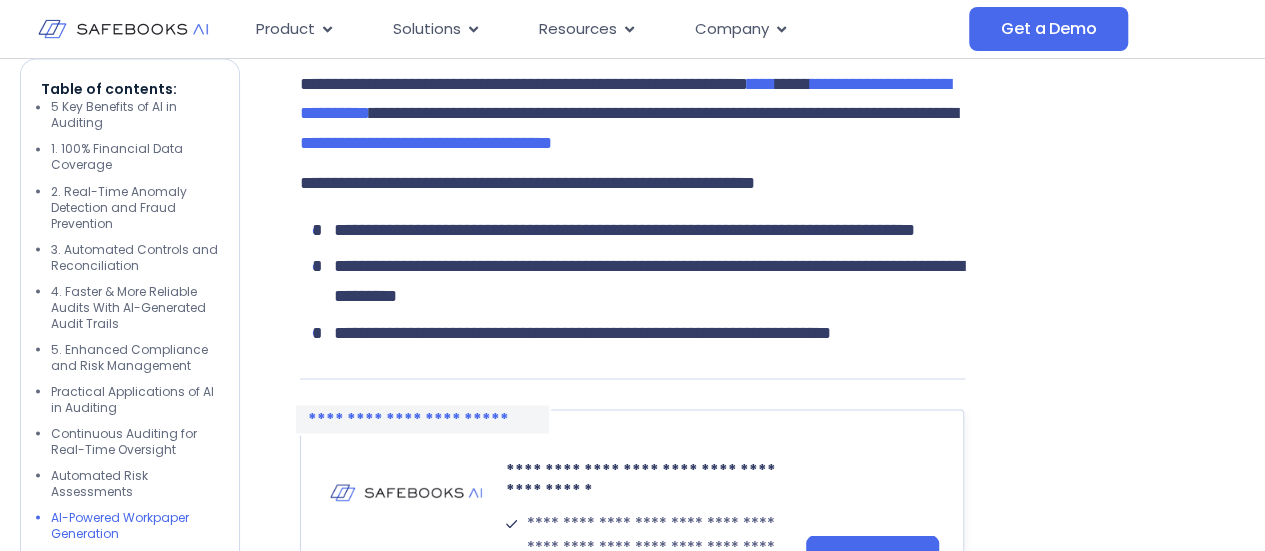 drag, startPoint x: 307, startPoint y: 102, endPoint x: 758, endPoint y: 99, distance: 451.00998 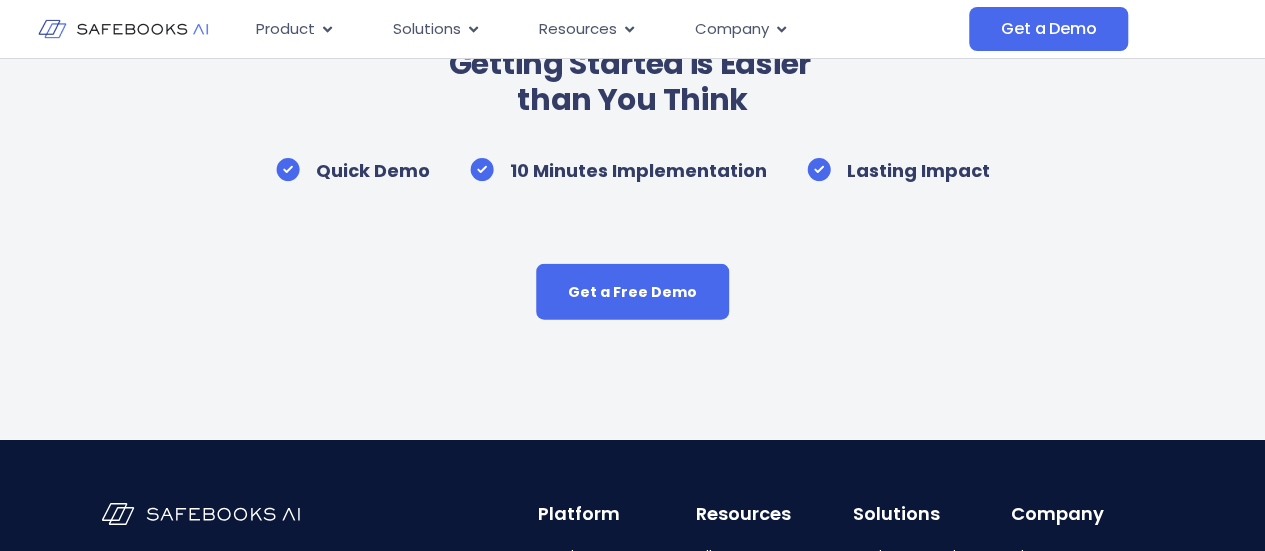 scroll, scrollTop: 10000, scrollLeft: 0, axis: vertical 